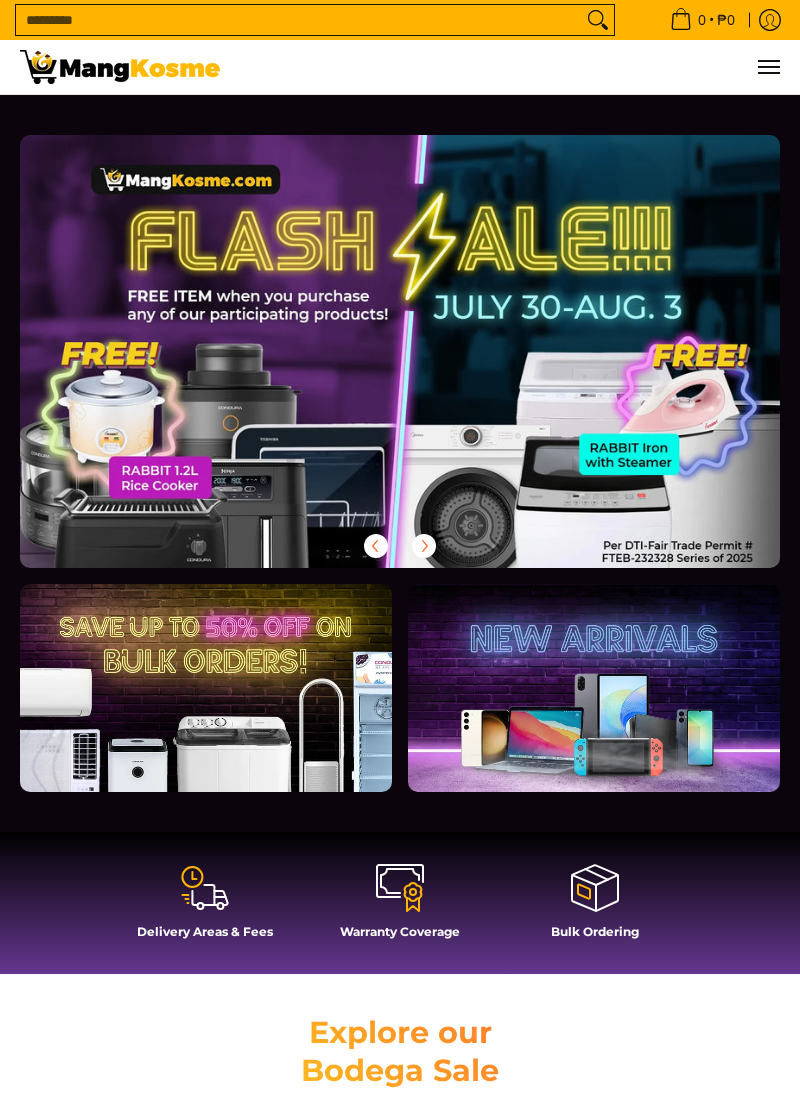 scroll, scrollTop: 0, scrollLeft: 0, axis: both 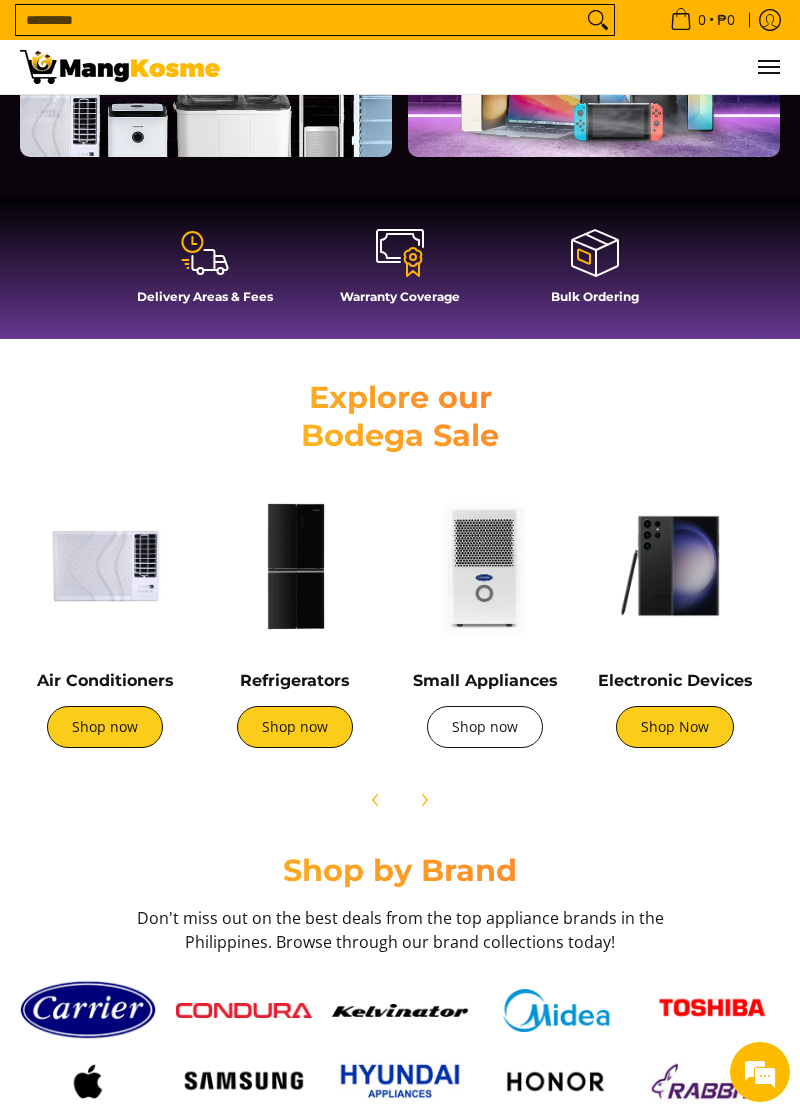 click on "Shop now" at bounding box center [485, 727] 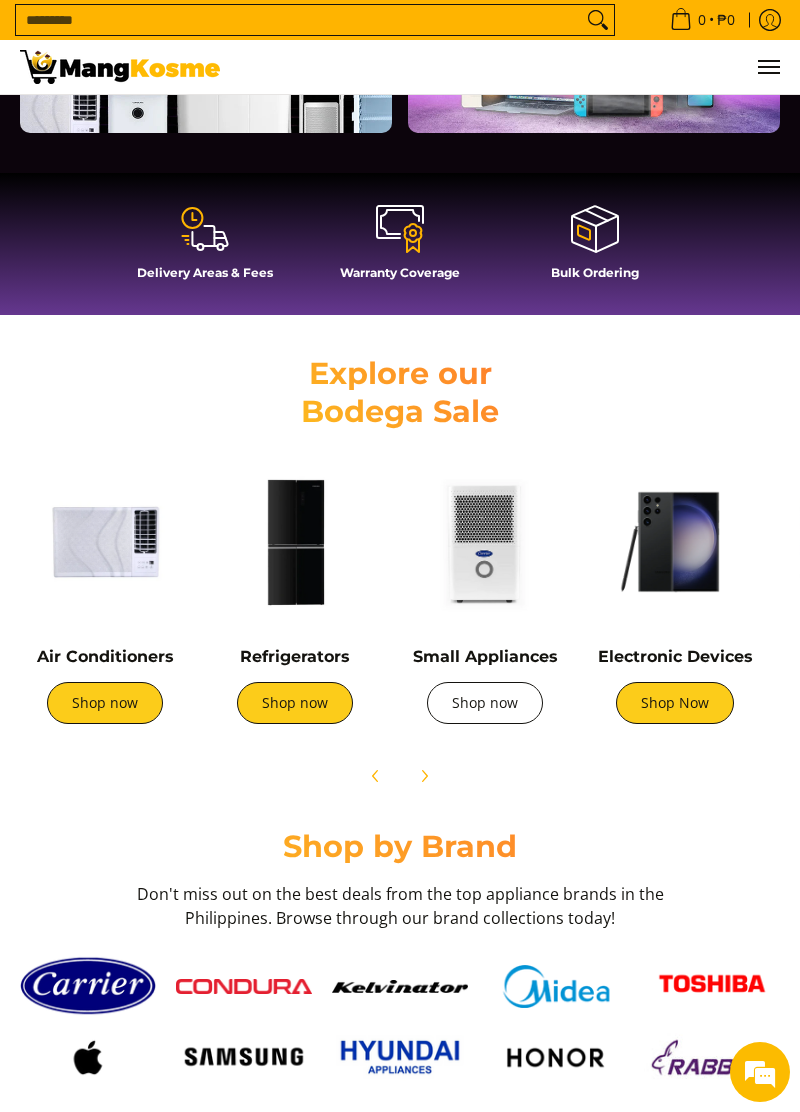 scroll, scrollTop: 0, scrollLeft: 760, axis: horizontal 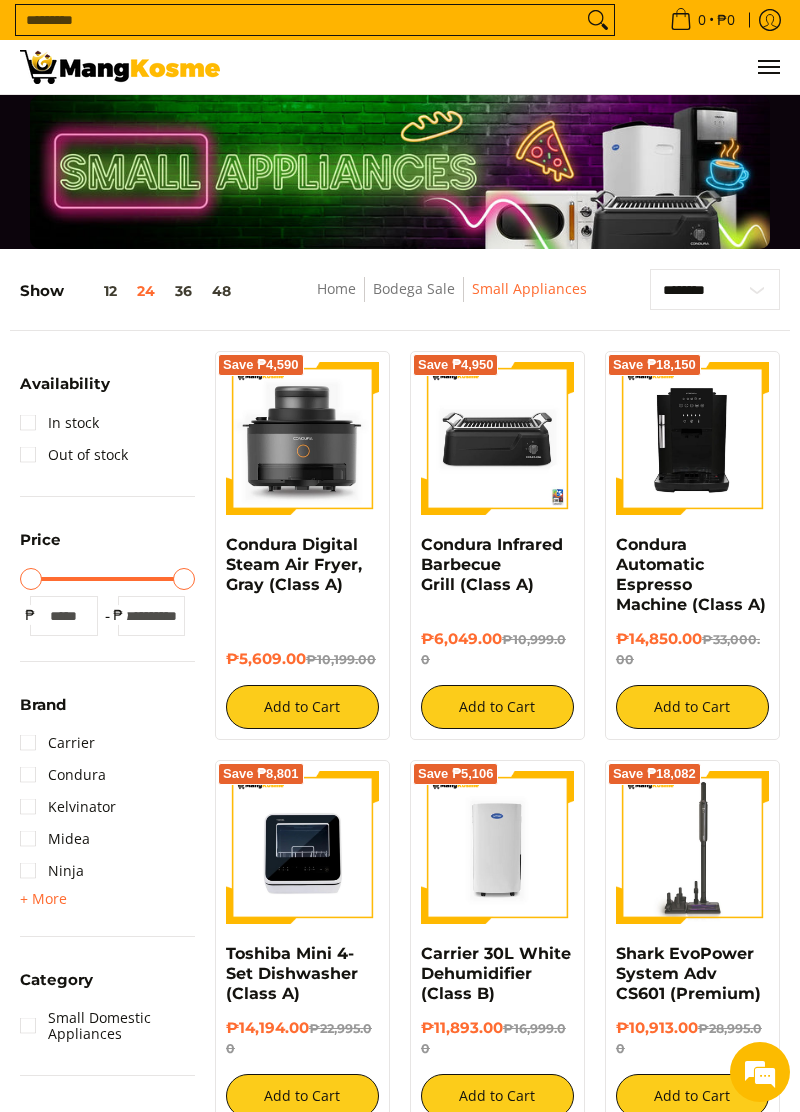click on "Search..." at bounding box center (299, 20) 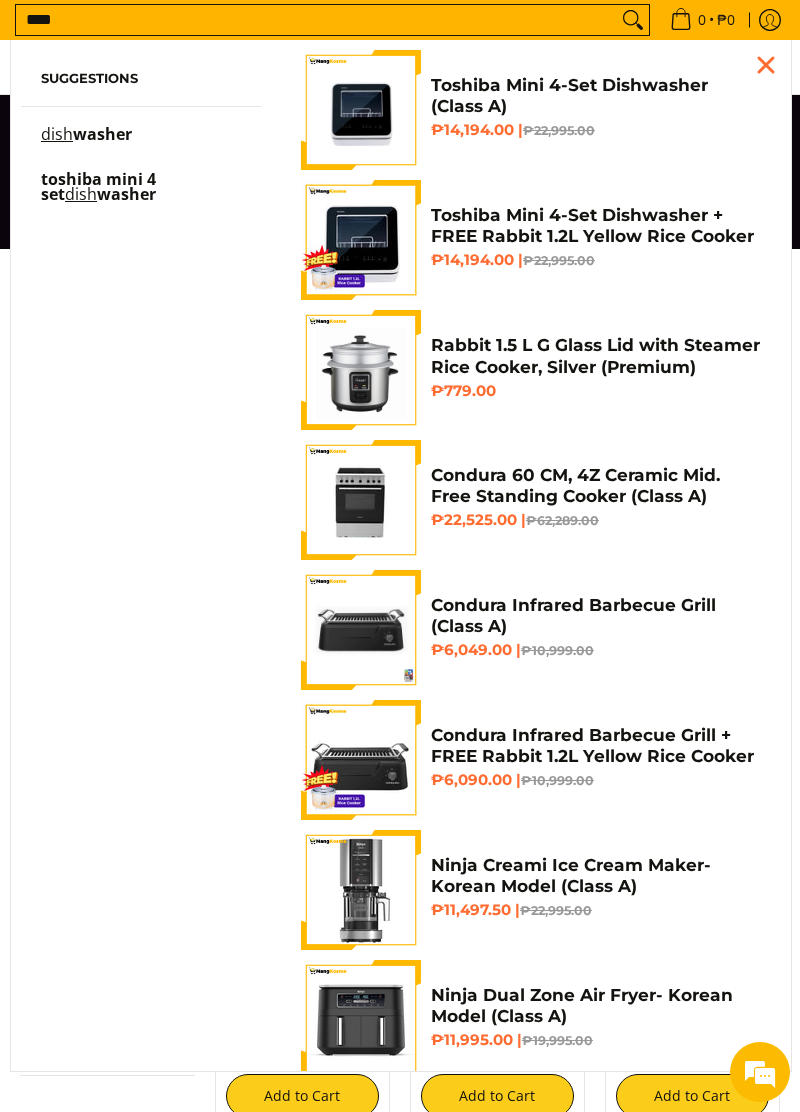 type on "****" 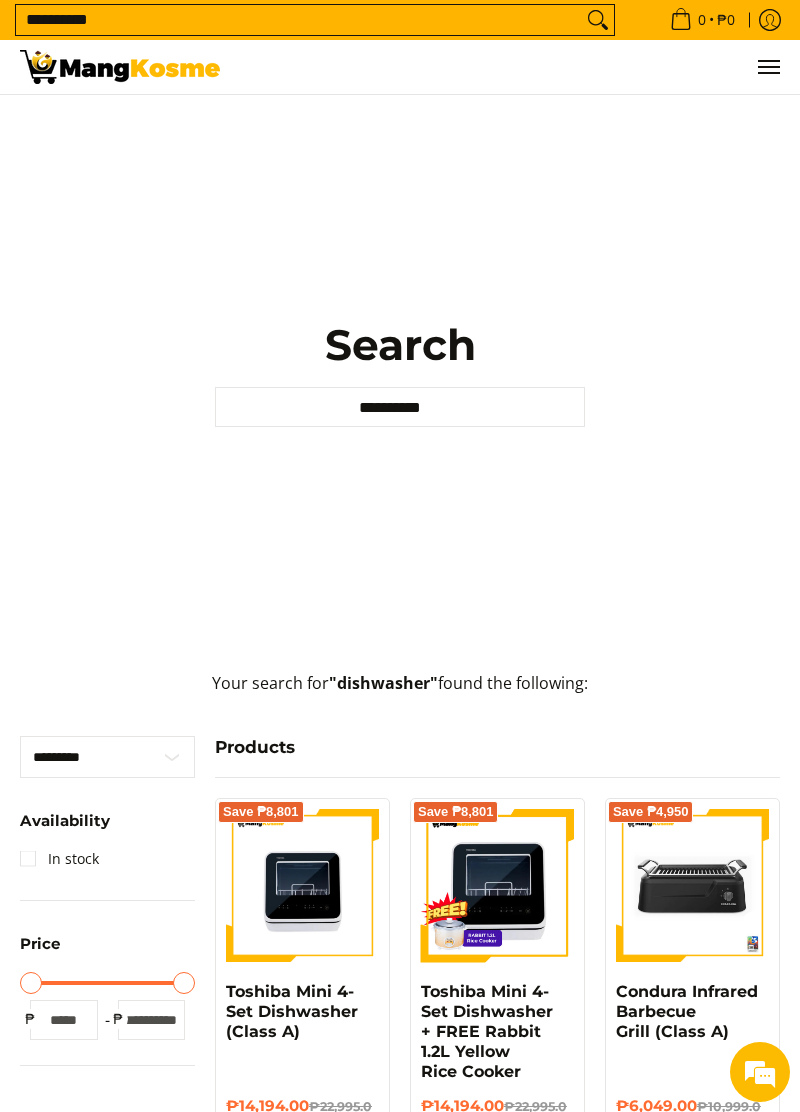 scroll, scrollTop: 0, scrollLeft: 0, axis: both 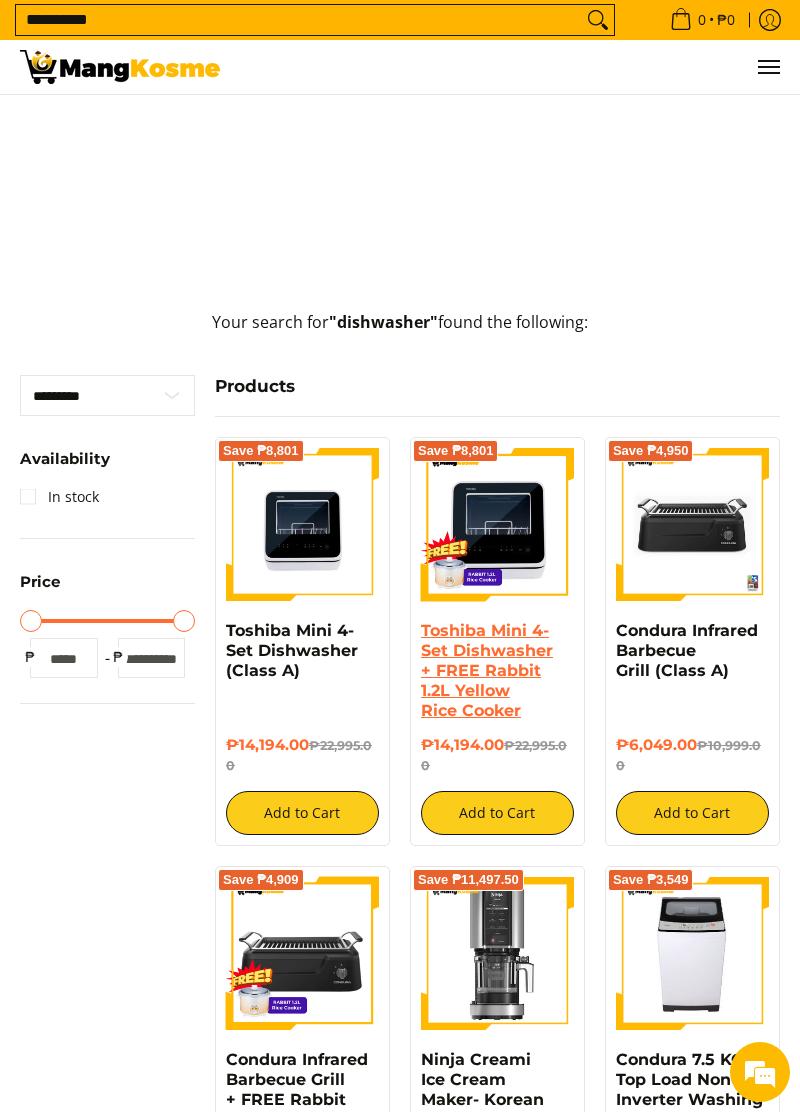click on "Toshiba Mini 4-Set Dishwasher + FREE Rabbit 1.2L Yellow Rice Cooker" at bounding box center [487, 670] 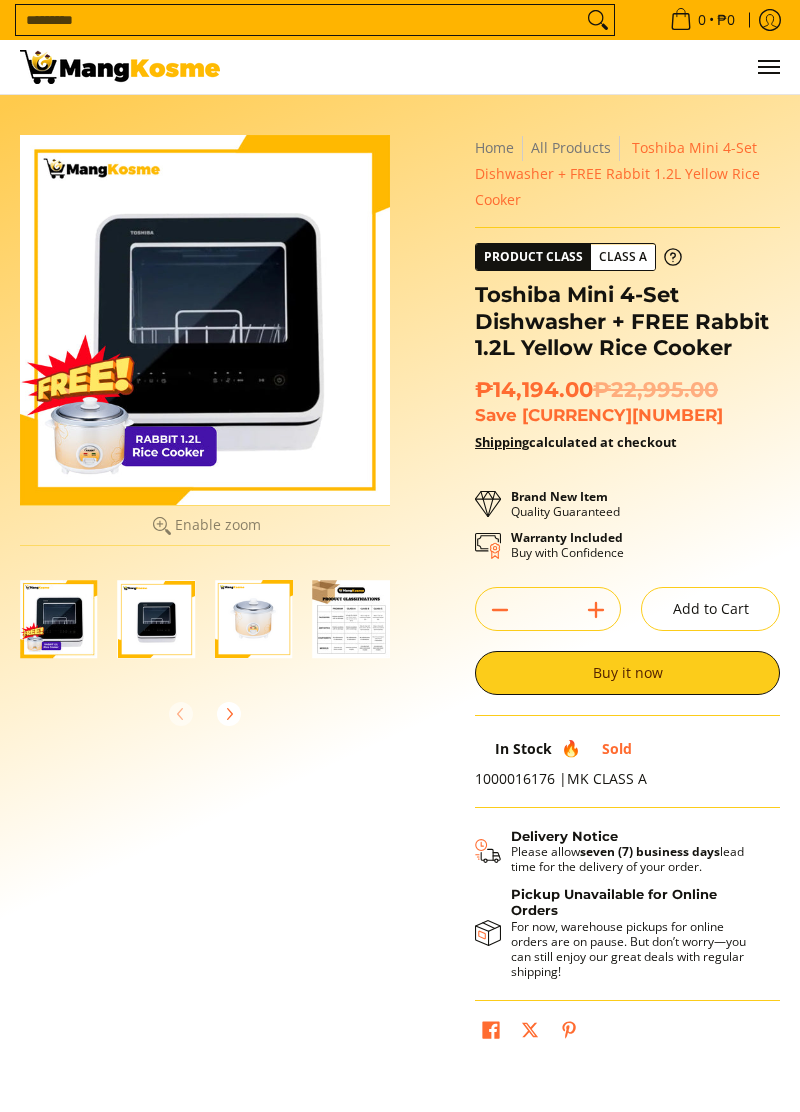 scroll, scrollTop: 0, scrollLeft: 0, axis: both 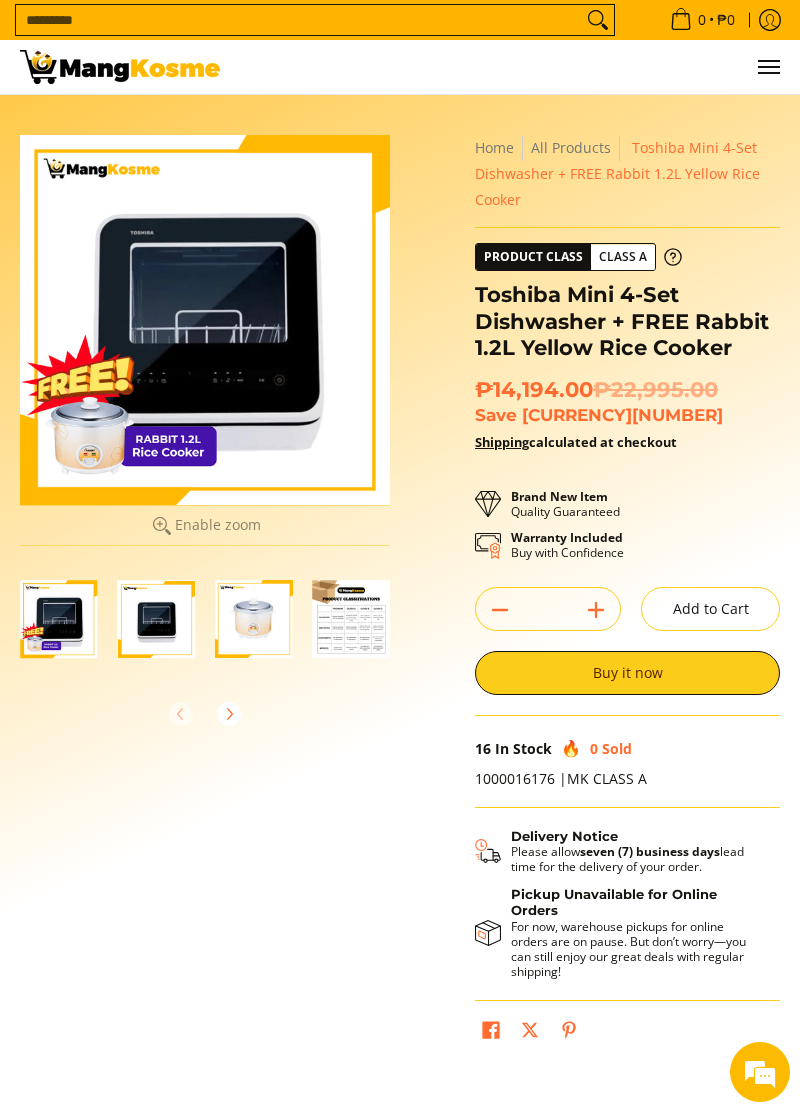 click at bounding box center (205, 320) 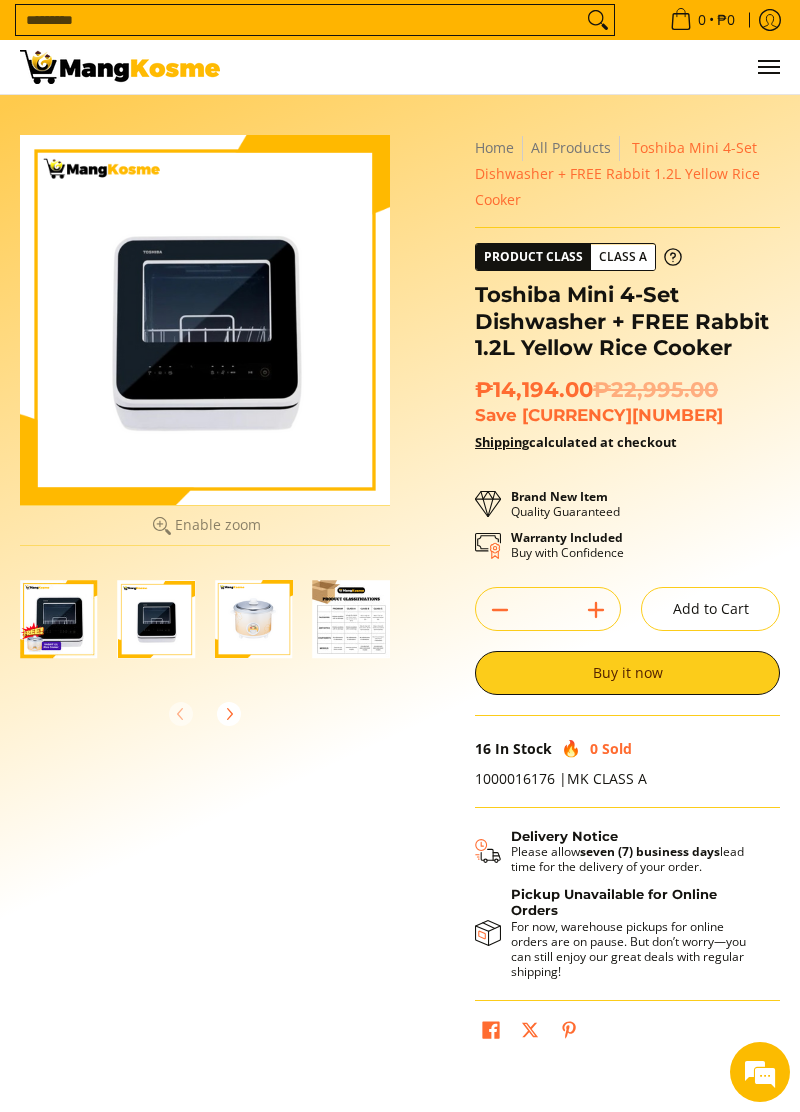 click at bounding box center (352, 619) 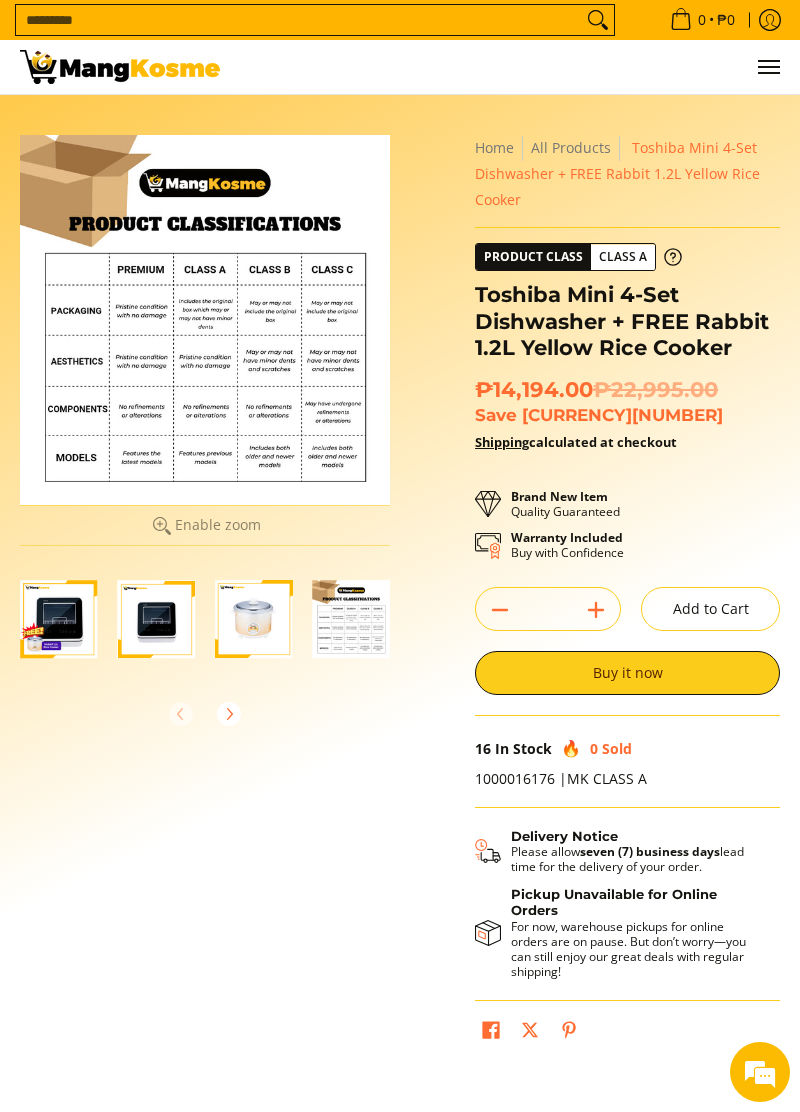 scroll, scrollTop: 0, scrollLeft: 0, axis: both 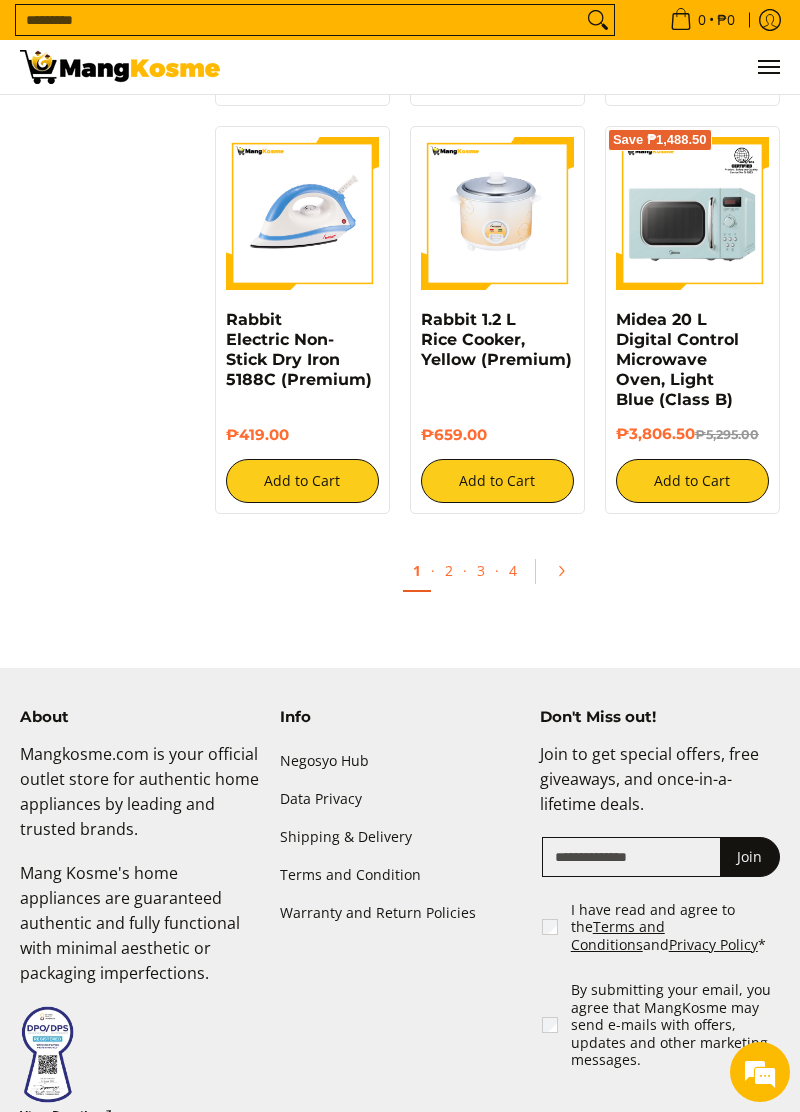 click on "I have read and agree to the  Terms and Conditions  and  Privacy Policy *" at bounding box center (676, 927) 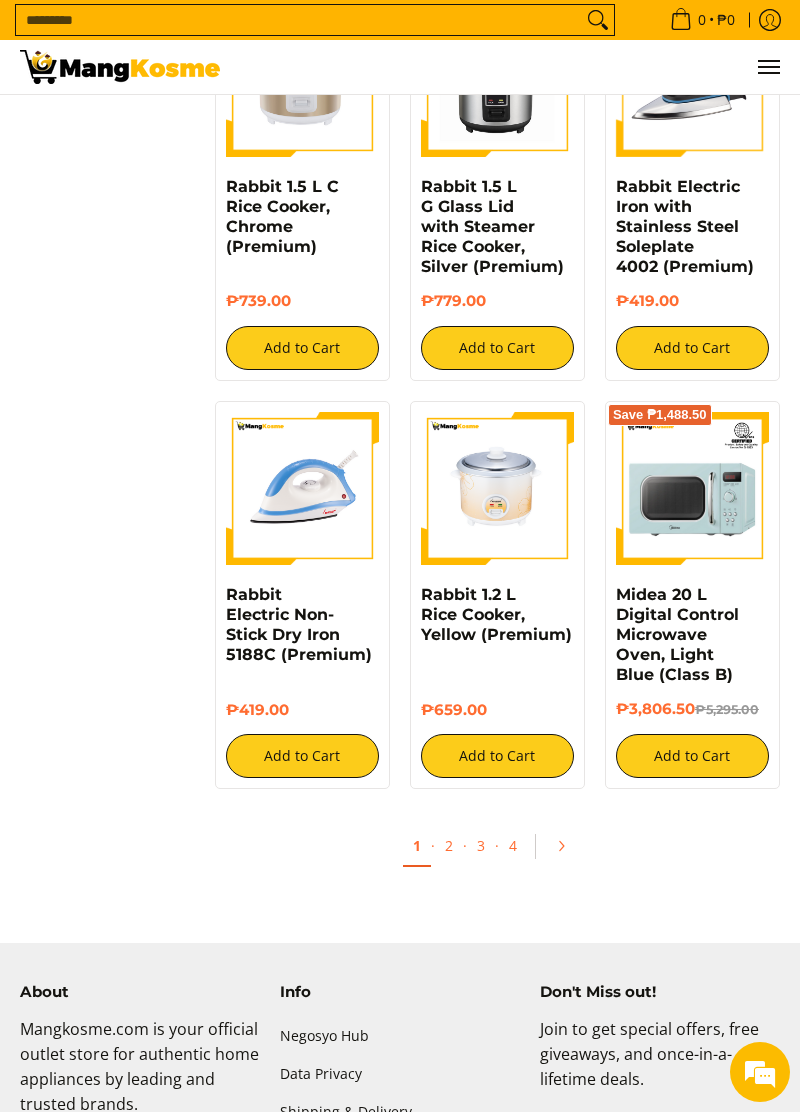 scroll, scrollTop: 2560, scrollLeft: 0, axis: vertical 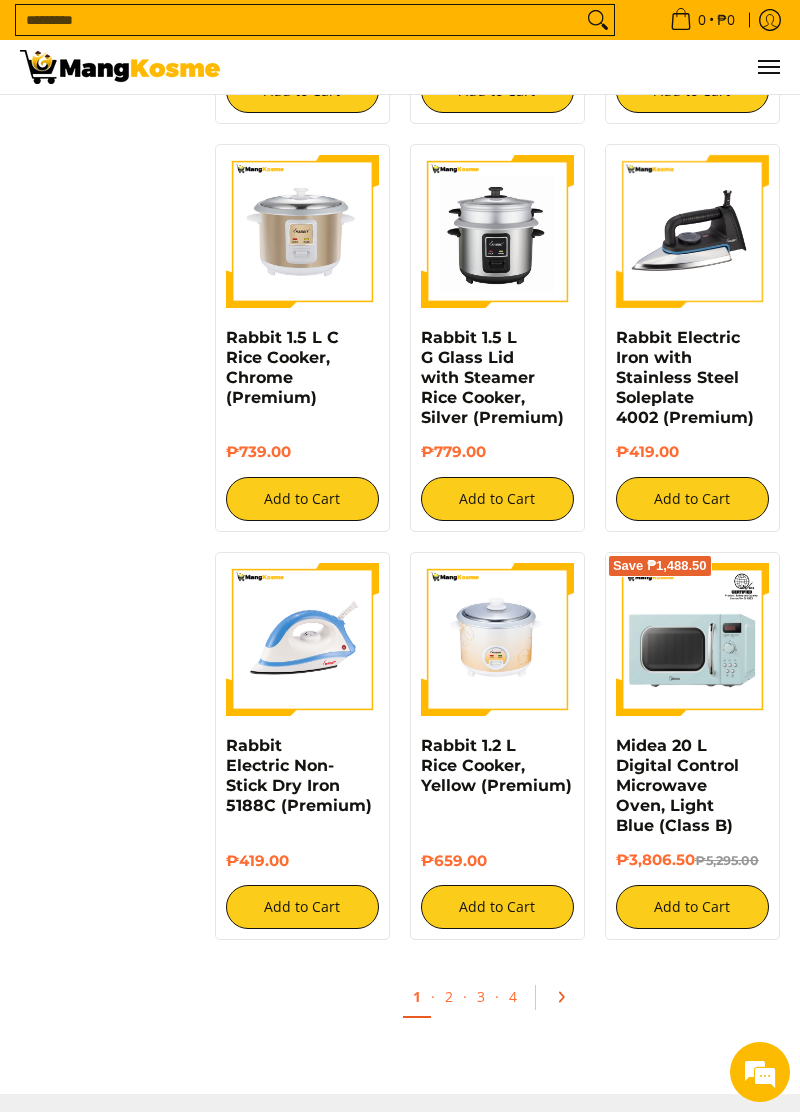 click 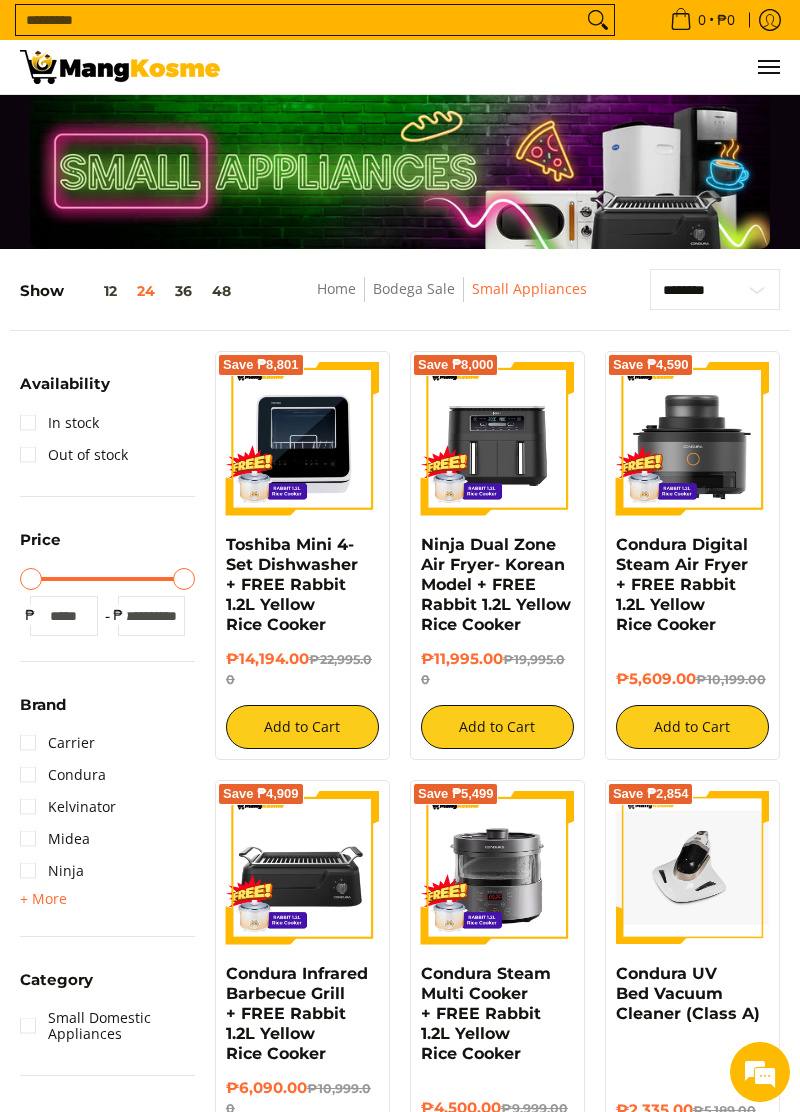 scroll, scrollTop: 0, scrollLeft: 0, axis: both 